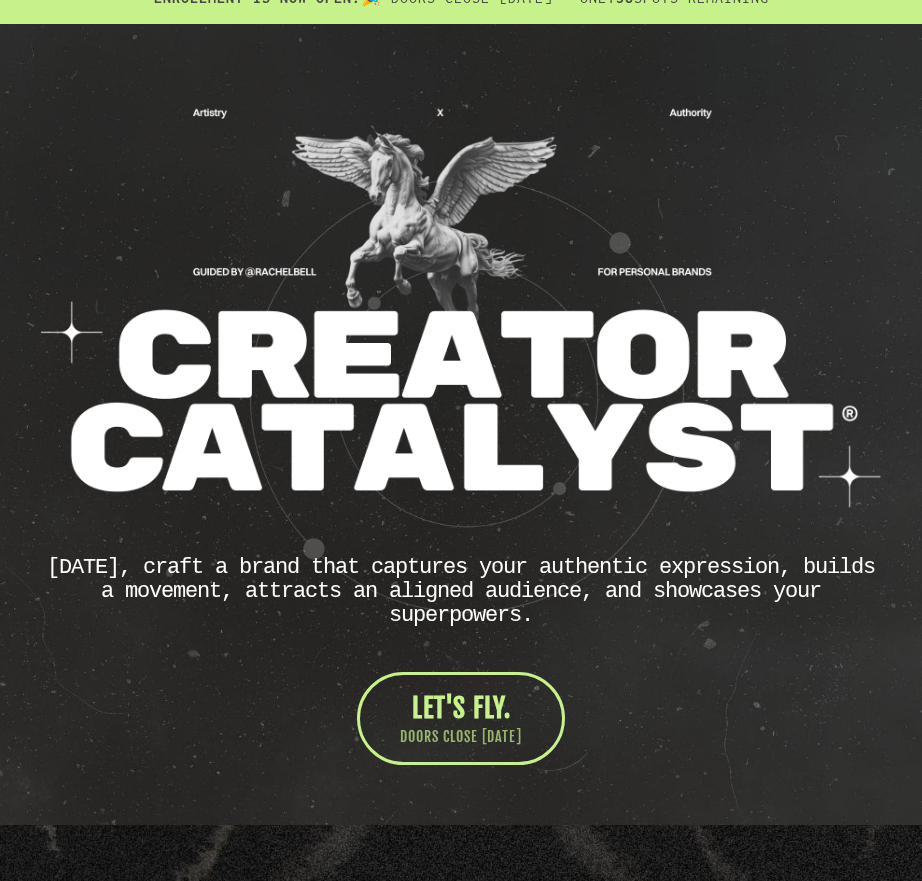 scroll, scrollTop: 608, scrollLeft: 0, axis: vertical 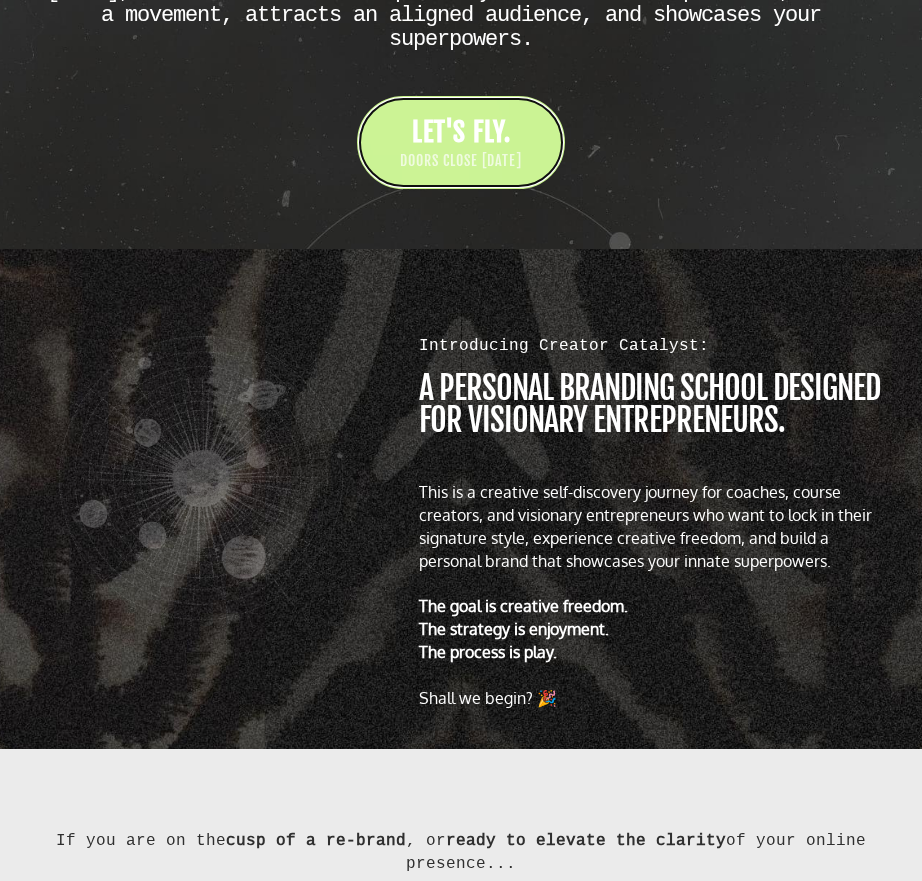 click on "DOORS CLOSE [DATE]" at bounding box center (461, 161) 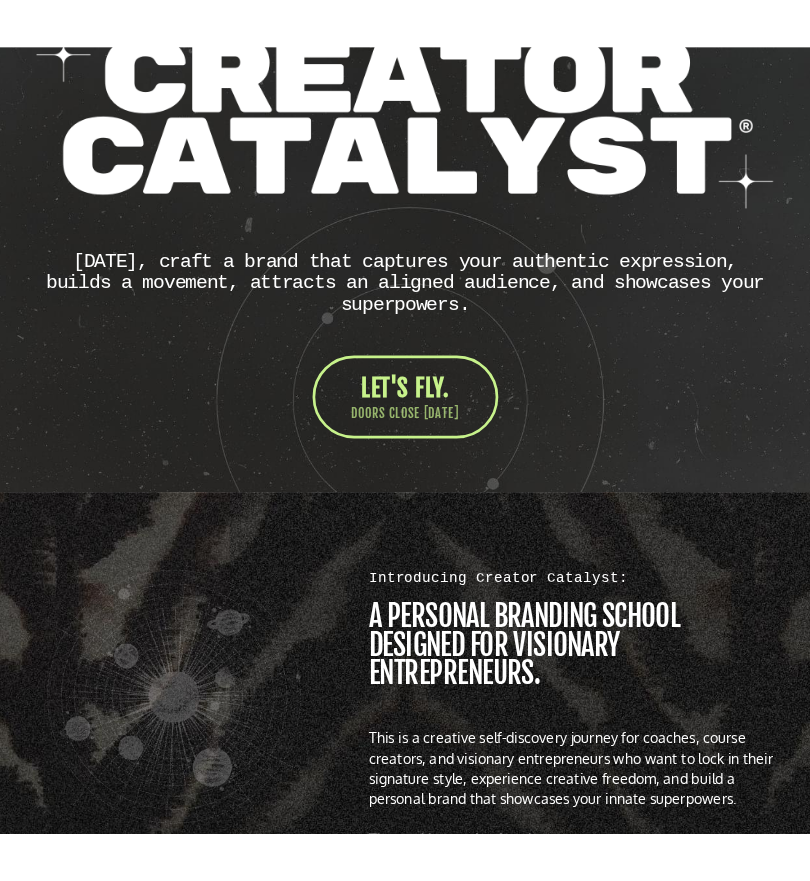 scroll, scrollTop: 0, scrollLeft: 0, axis: both 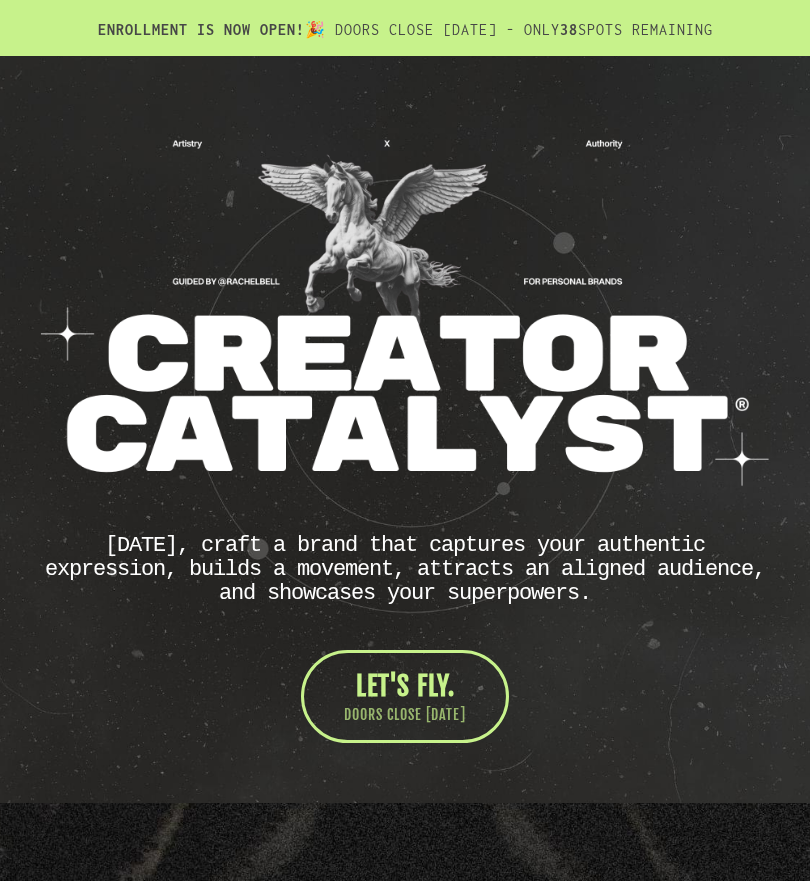 drag, startPoint x: 361, startPoint y: 29, endPoint x: 783, endPoint y: 29, distance: 422 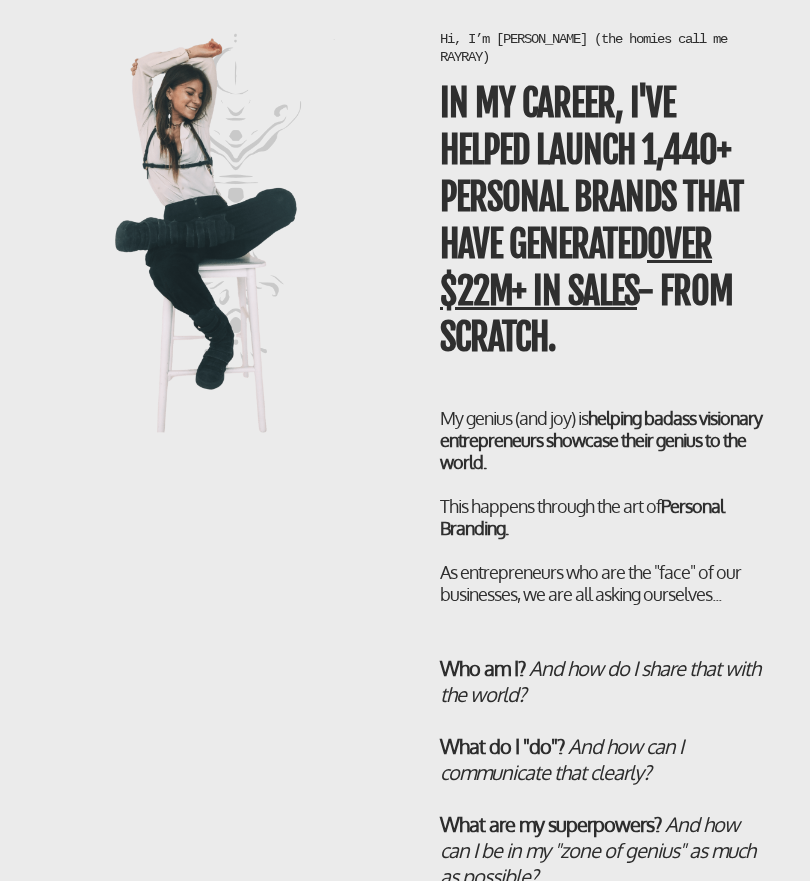 scroll, scrollTop: 4240, scrollLeft: 0, axis: vertical 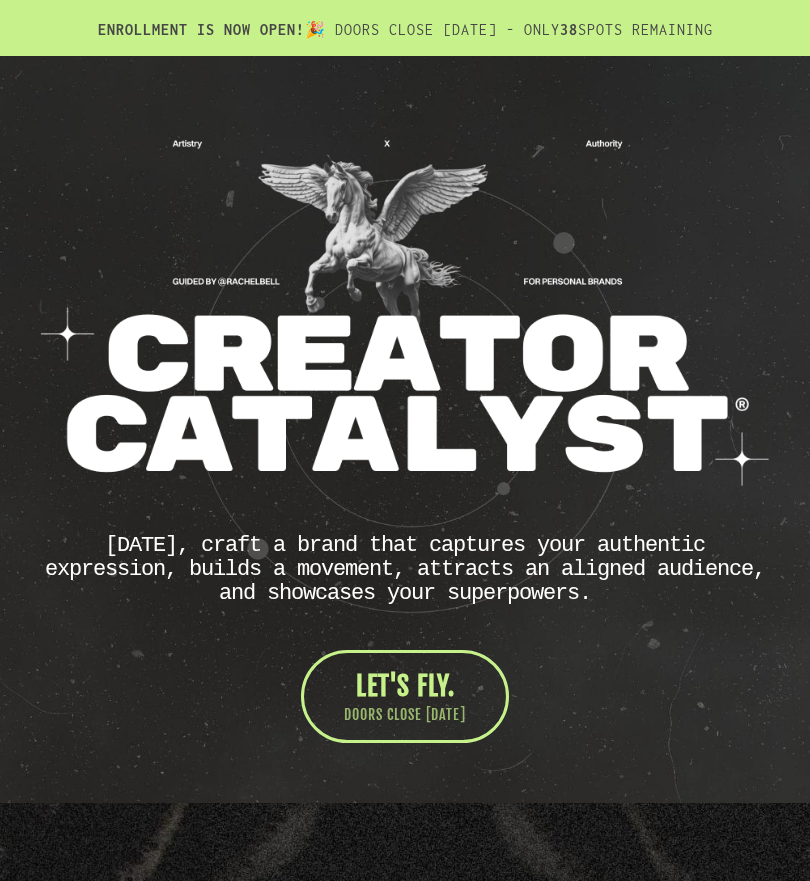 drag, startPoint x: 664, startPoint y: 597, endPoint x: 41, endPoint y: 418, distance: 648.2052 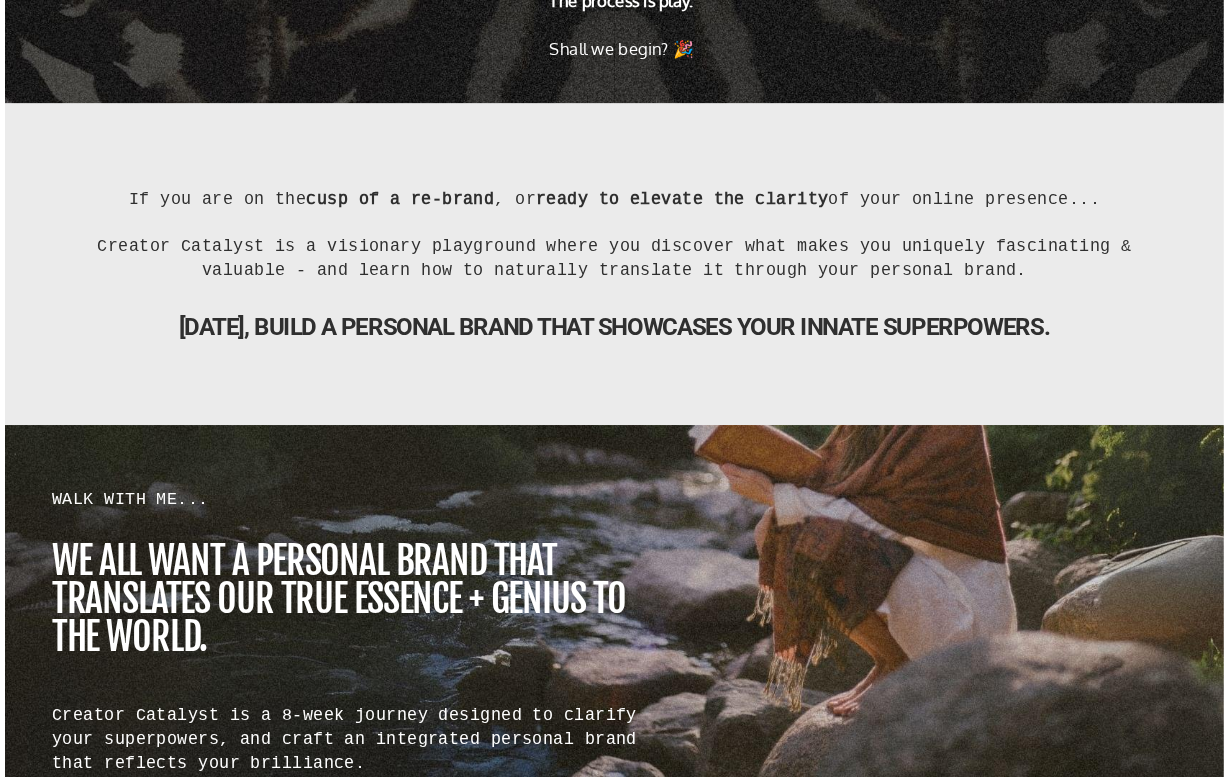 scroll, scrollTop: 1332, scrollLeft: 0, axis: vertical 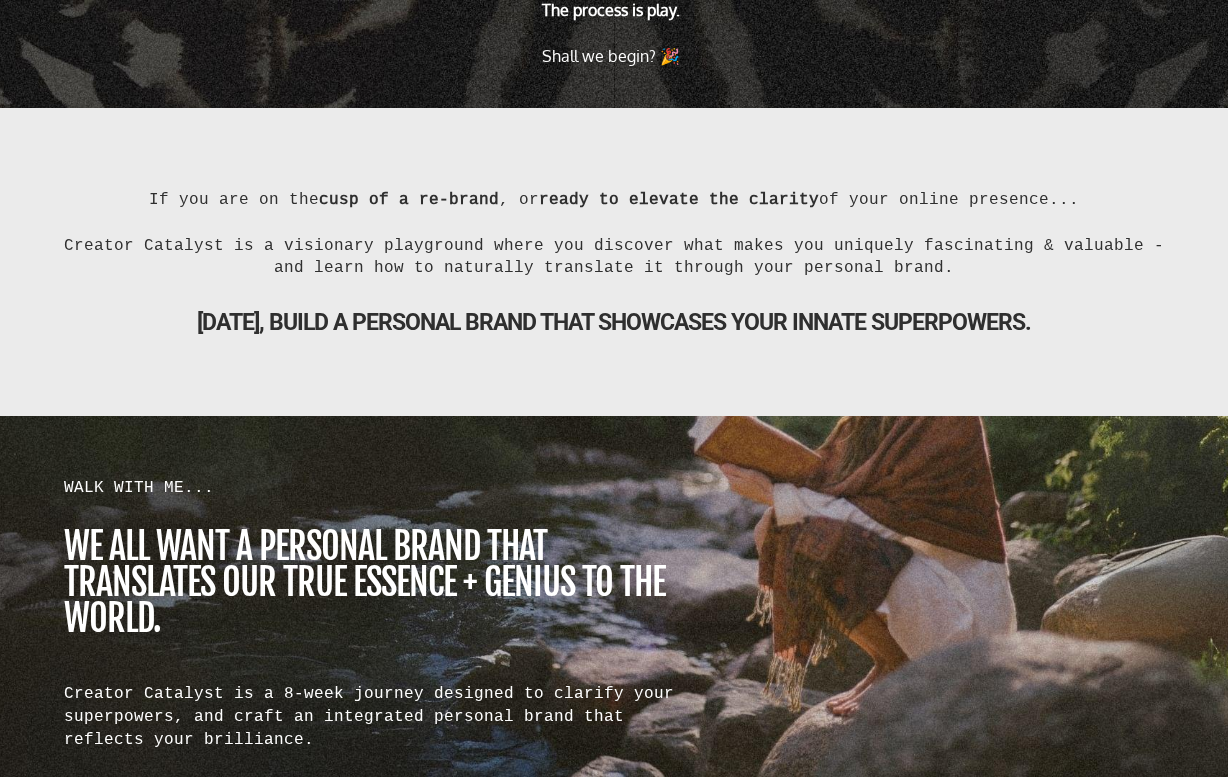 click on "WALK WITH ME...
we all want a personal brand that translates our true essence + genius to the world.
Creator Catalyst is a 8-week journey designed to clarify your superpowers, and craft an integrated personal brand that reflects your brilliance.
By defining your principles.
Your unique style.
Your rules of life.
Your superpowers.
Your genius + gifts.
Your archetype.
Your creation system.
This is not about trying to be "someone else".  This is about becoming more of you.
...And having a damn good time doin' it." at bounding box center [614, 783] 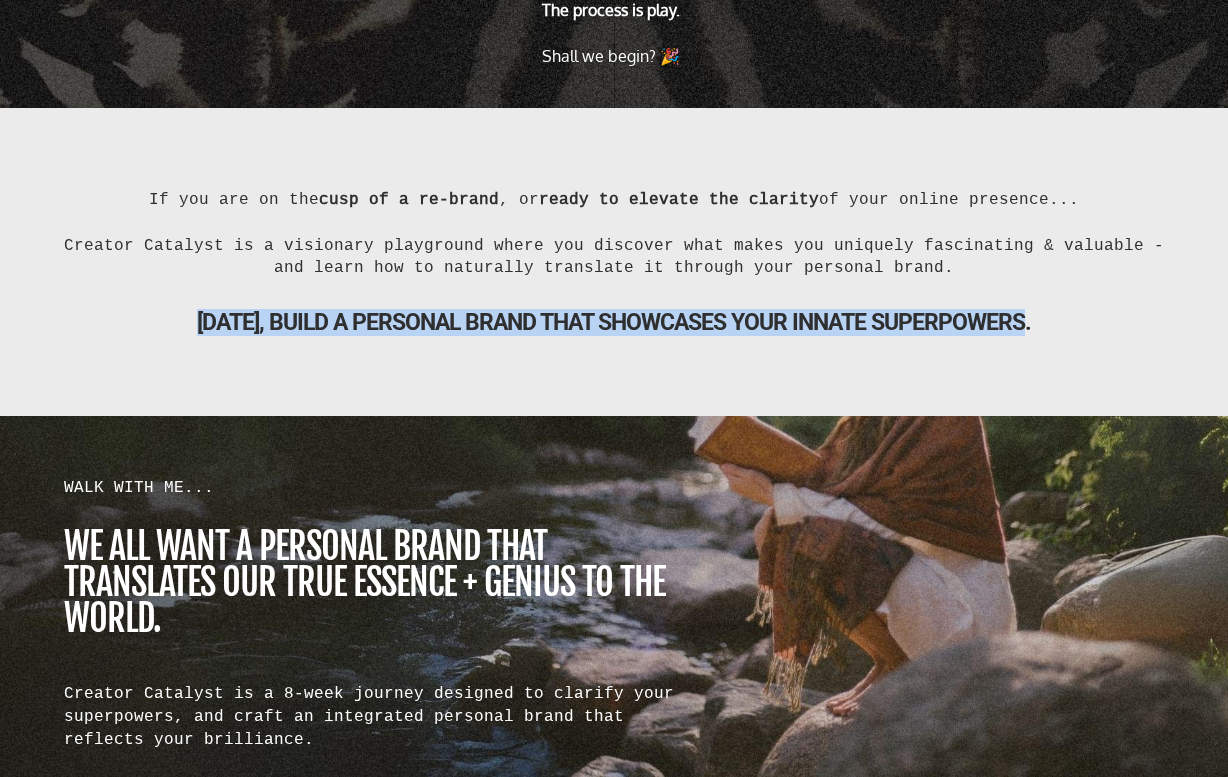 drag, startPoint x: 164, startPoint y: 323, endPoint x: 996, endPoint y: 322, distance: 832.0006 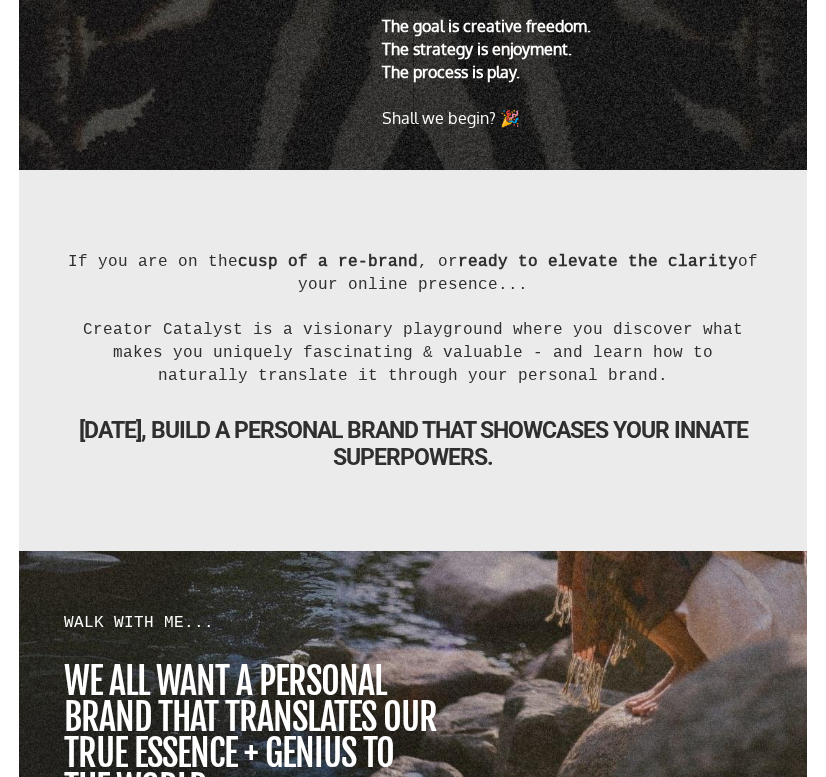 scroll, scrollTop: 1174, scrollLeft: 0, axis: vertical 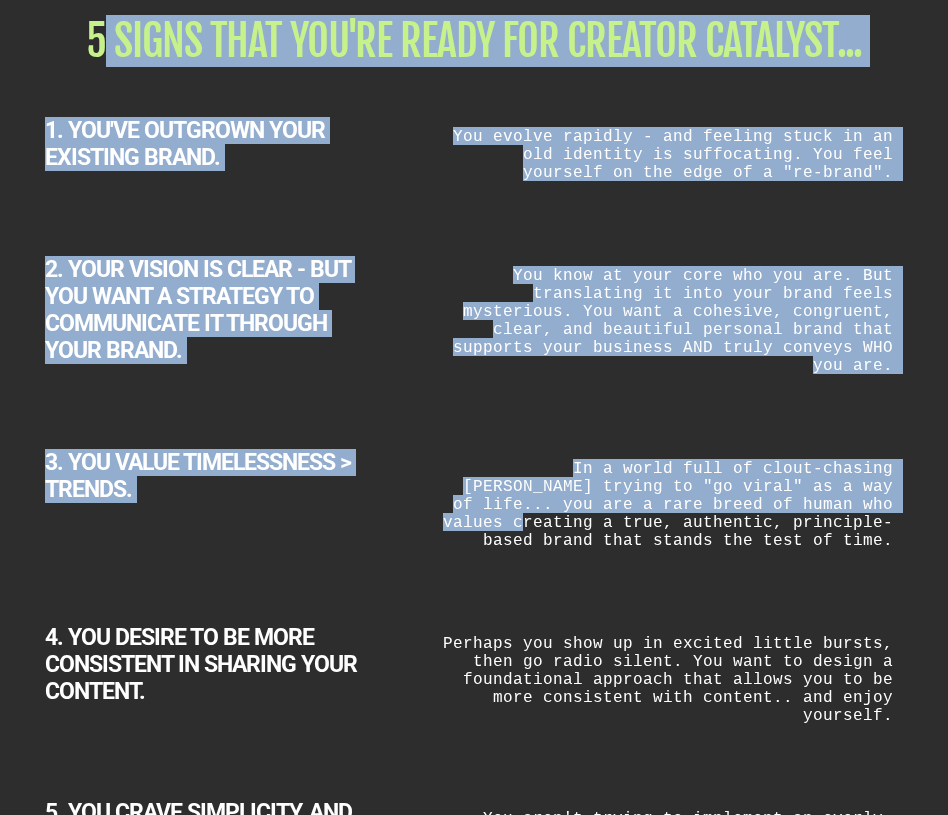 drag, startPoint x: 99, startPoint y: 77, endPoint x: 809, endPoint y: 556, distance: 856.4701 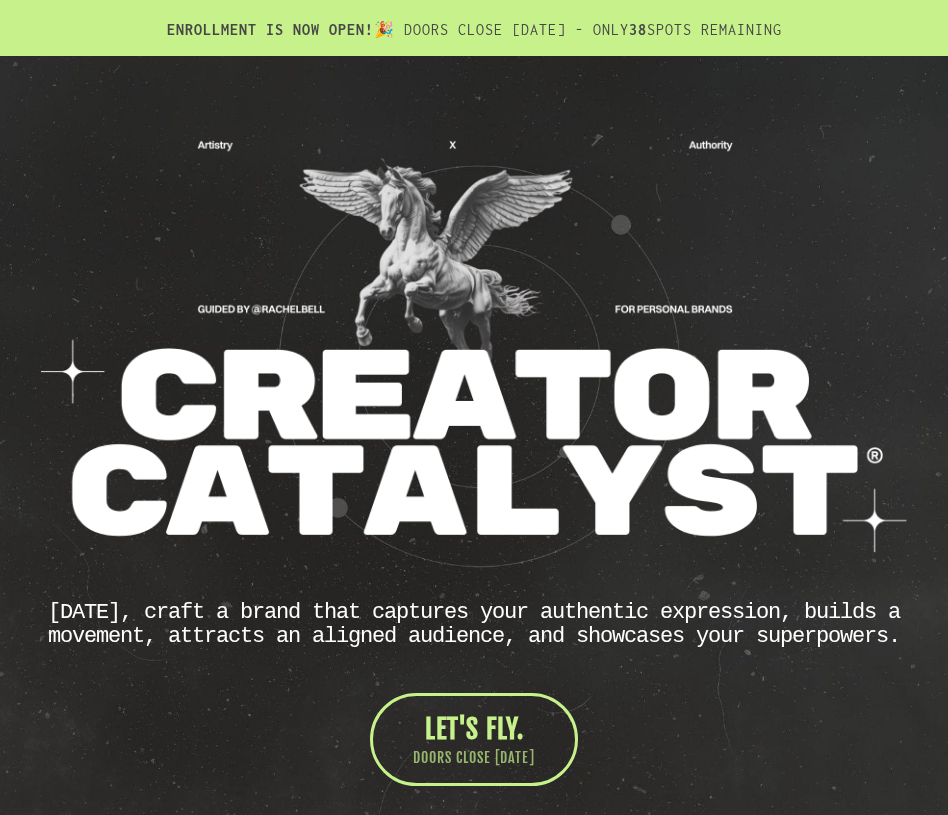 scroll, scrollTop: 304, scrollLeft: 0, axis: vertical 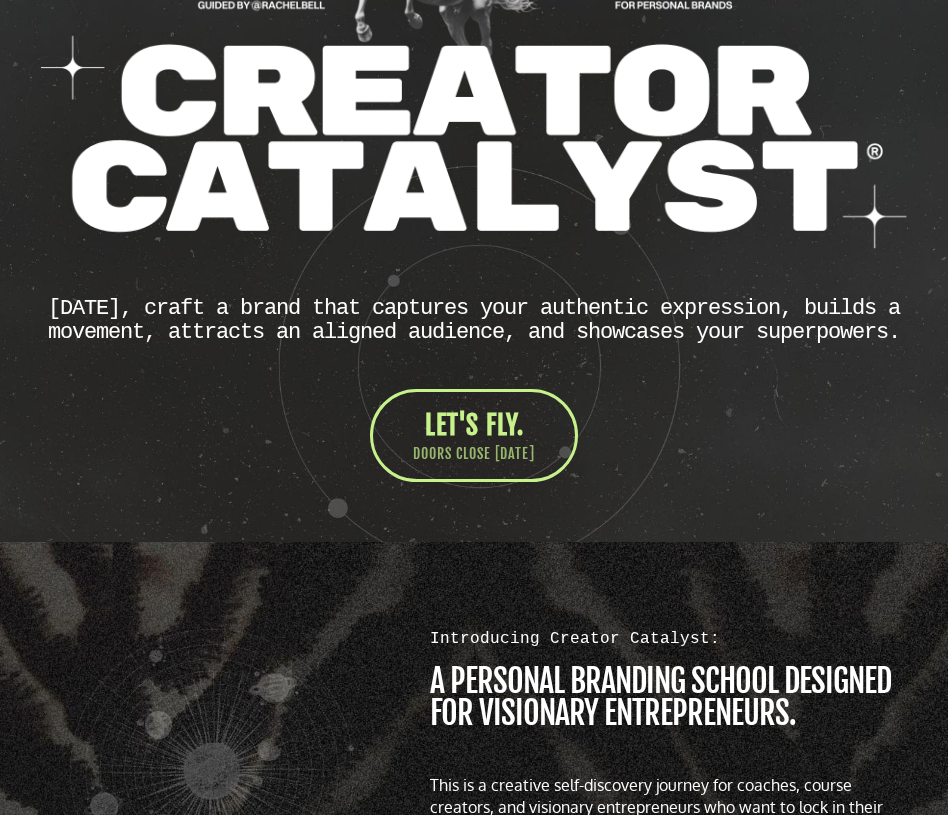 drag, startPoint x: 578, startPoint y: 368, endPoint x: 129, endPoint y: 270, distance: 459.57047 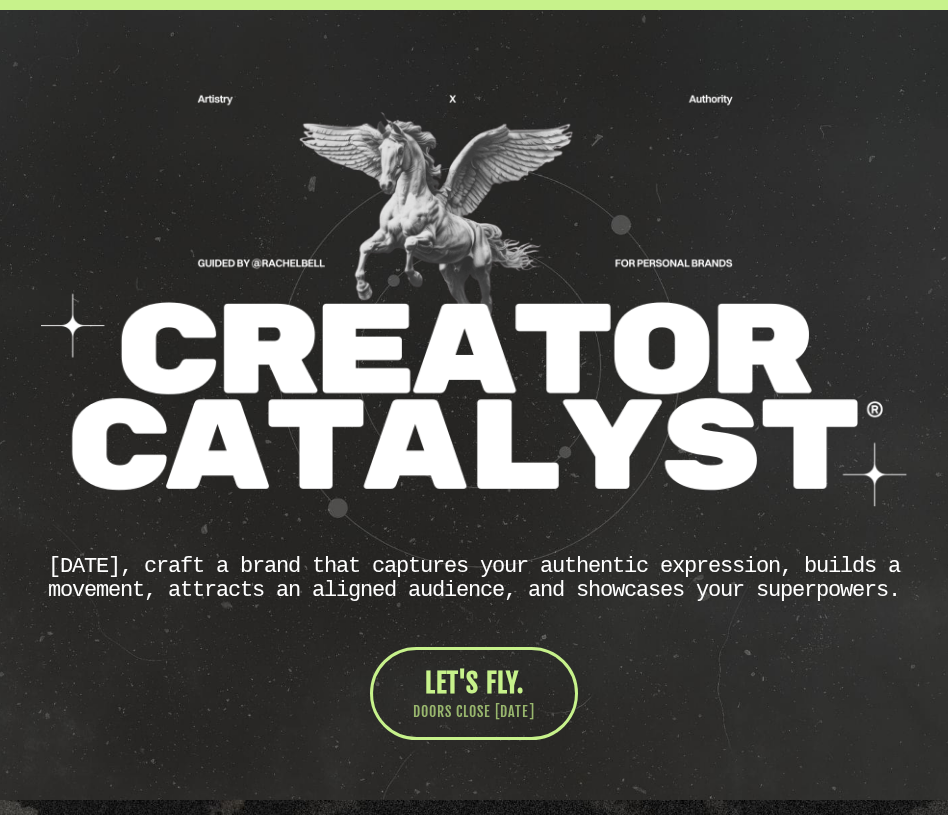 scroll, scrollTop: 176, scrollLeft: 0, axis: vertical 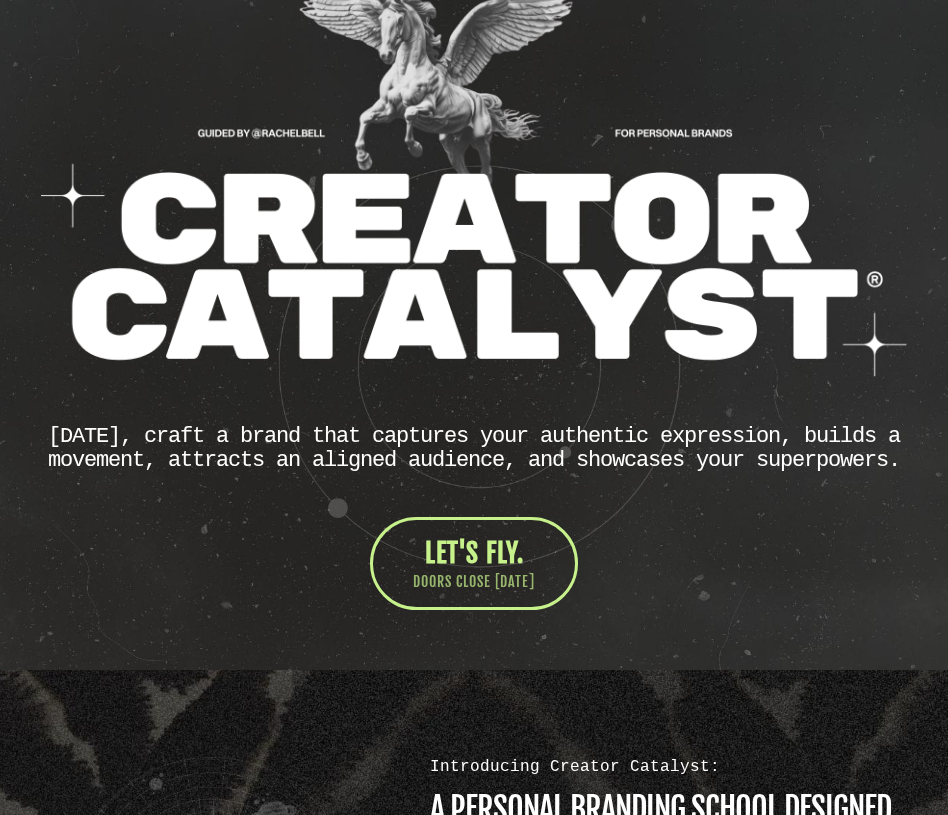 drag, startPoint x: 654, startPoint y: 510, endPoint x: 316, endPoint y: 266, distance: 416.8693 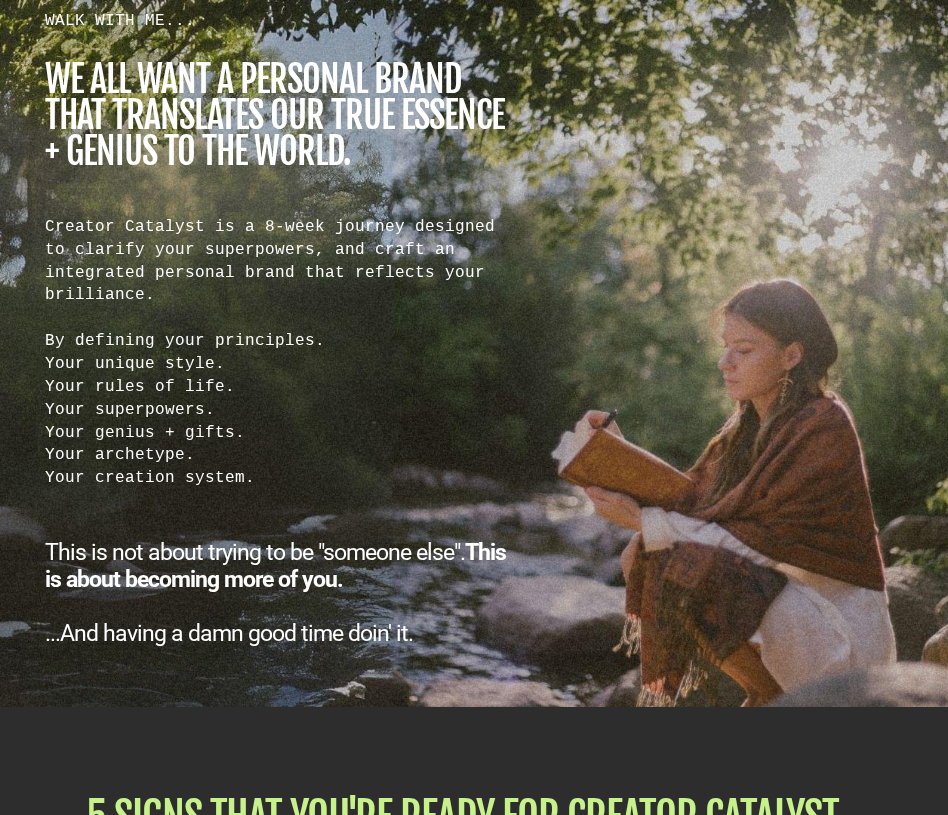 scroll, scrollTop: 1840, scrollLeft: 0, axis: vertical 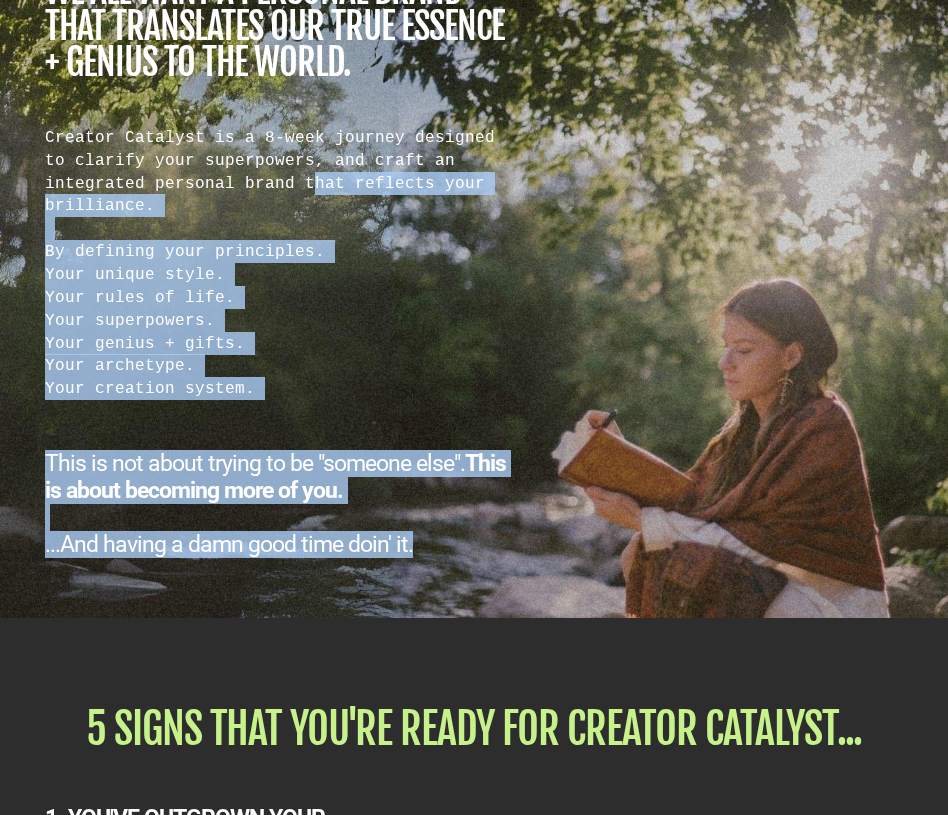 drag, startPoint x: 423, startPoint y: 575, endPoint x: 131, endPoint y: 249, distance: 437.65283 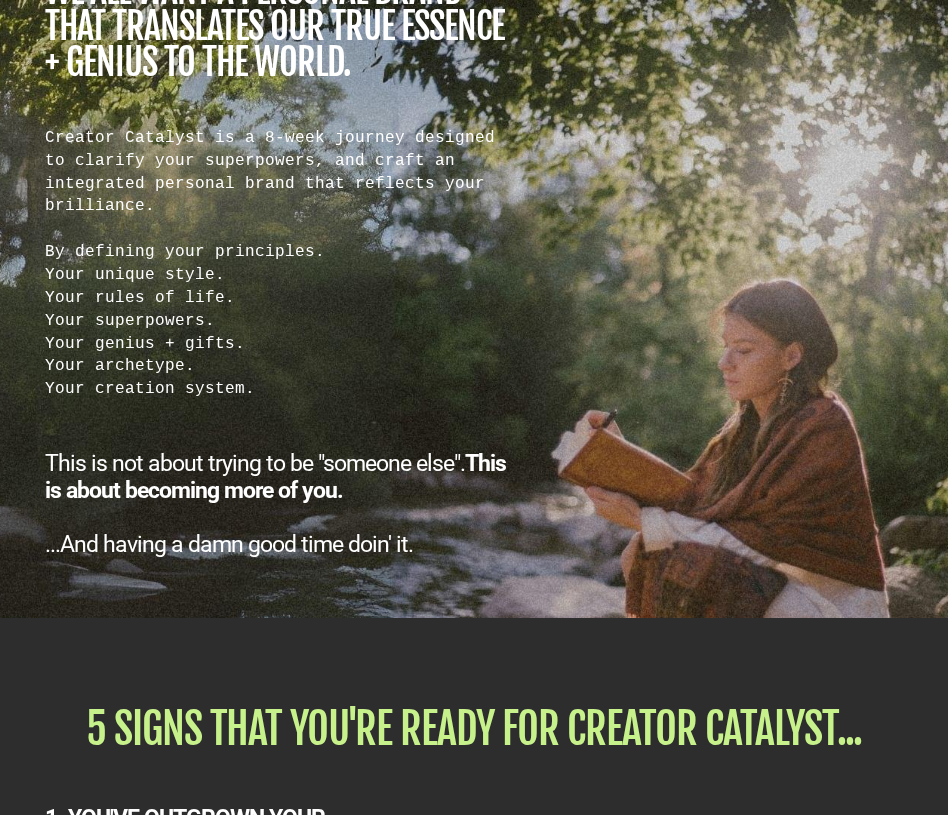 click on "Creator Catalyst is a 8-week journey designed to clarify your superpowers, and craft an integrated personal brand that reflects your brilliance.
By defining your principles.
Your unique style.
Your rules of life.
Your superpowers.
Your genius + gifts.
Your archetype.
Your creation system." at bounding box center [280, 263] 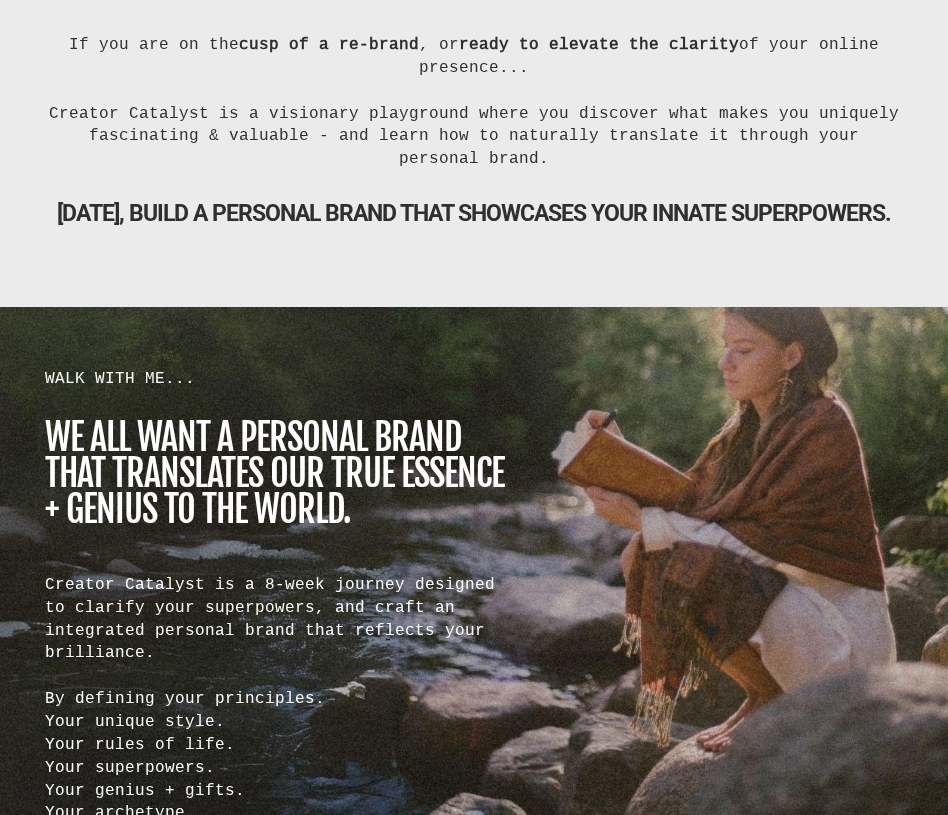 scroll, scrollTop: 1392, scrollLeft: 0, axis: vertical 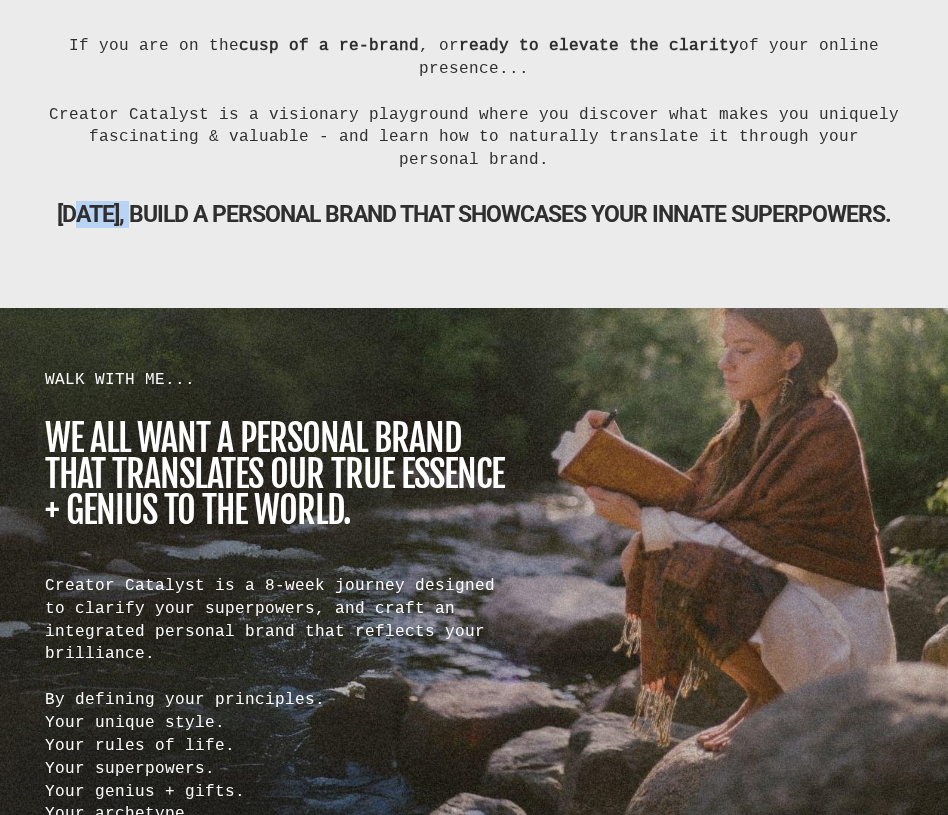drag, startPoint x: 130, startPoint y: 239, endPoint x: 196, endPoint y: 241, distance: 66.0303 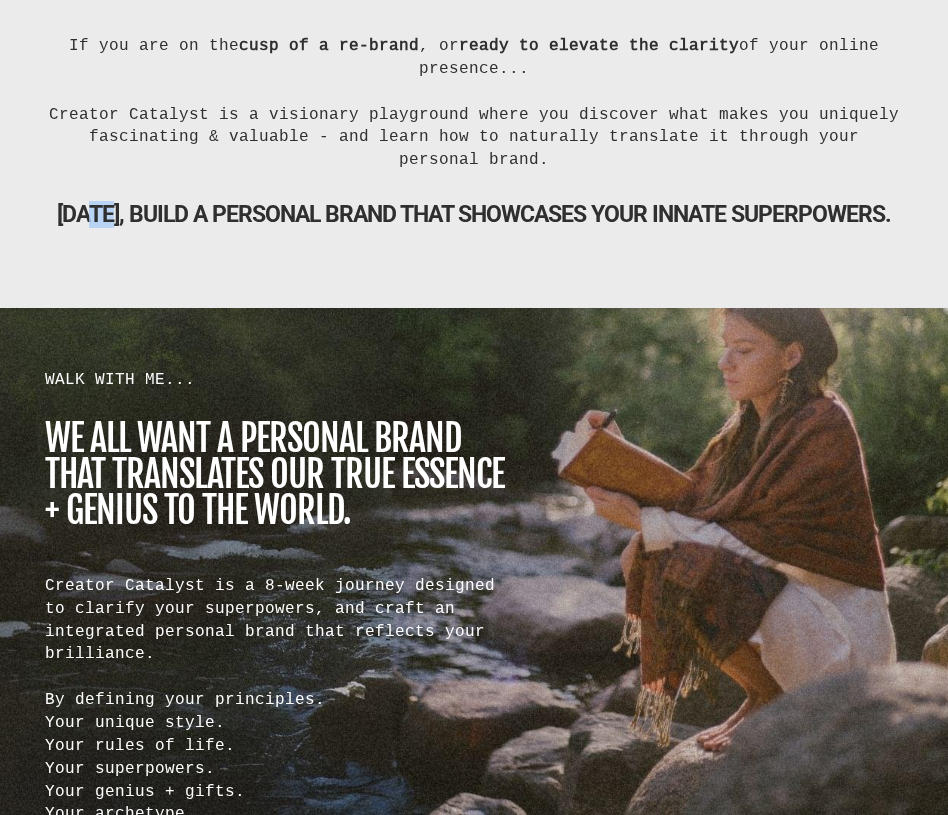 drag, startPoint x: 139, startPoint y: 242, endPoint x: 160, endPoint y: 245, distance: 21.213203 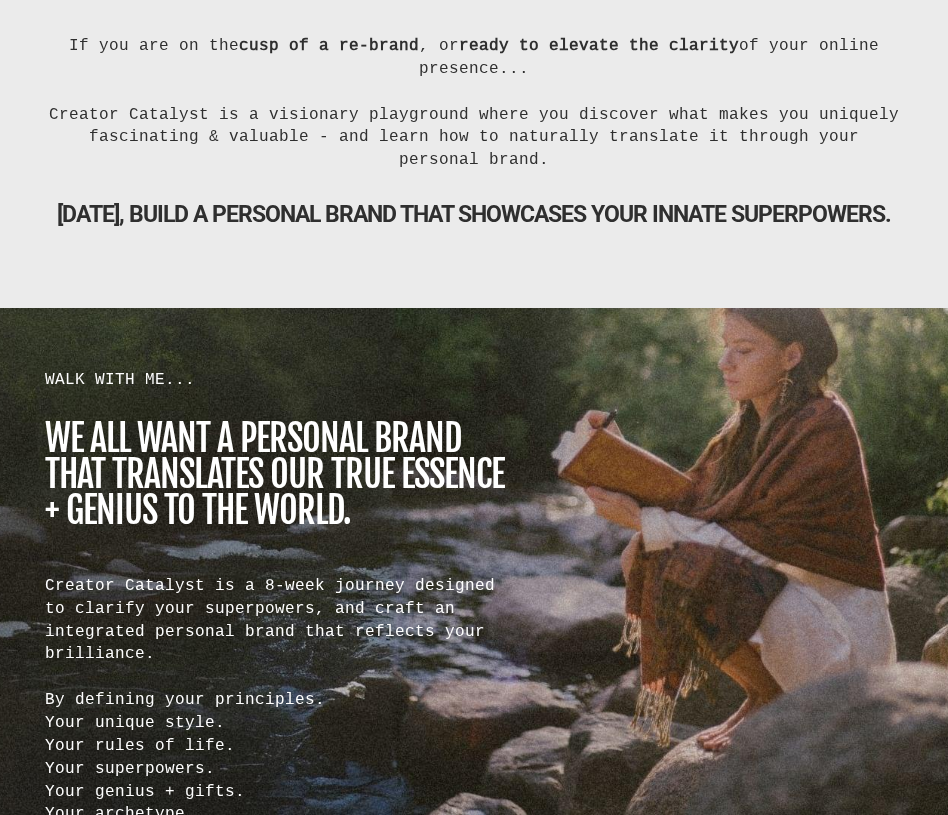 click on "[DATE], BUILD A PERSONAL BRAND THAT SHOWCASES YOUR INNATE SUPERPOWERS." at bounding box center (474, 214) 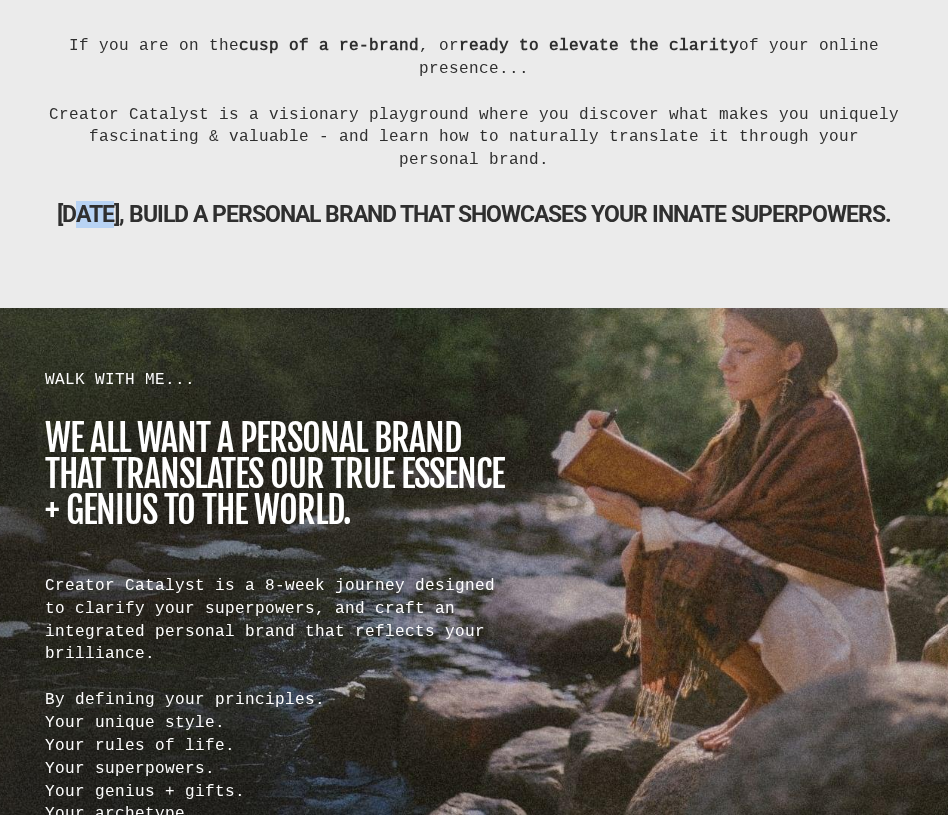 drag, startPoint x: 136, startPoint y: 242, endPoint x: 156, endPoint y: 246, distance: 20.396078 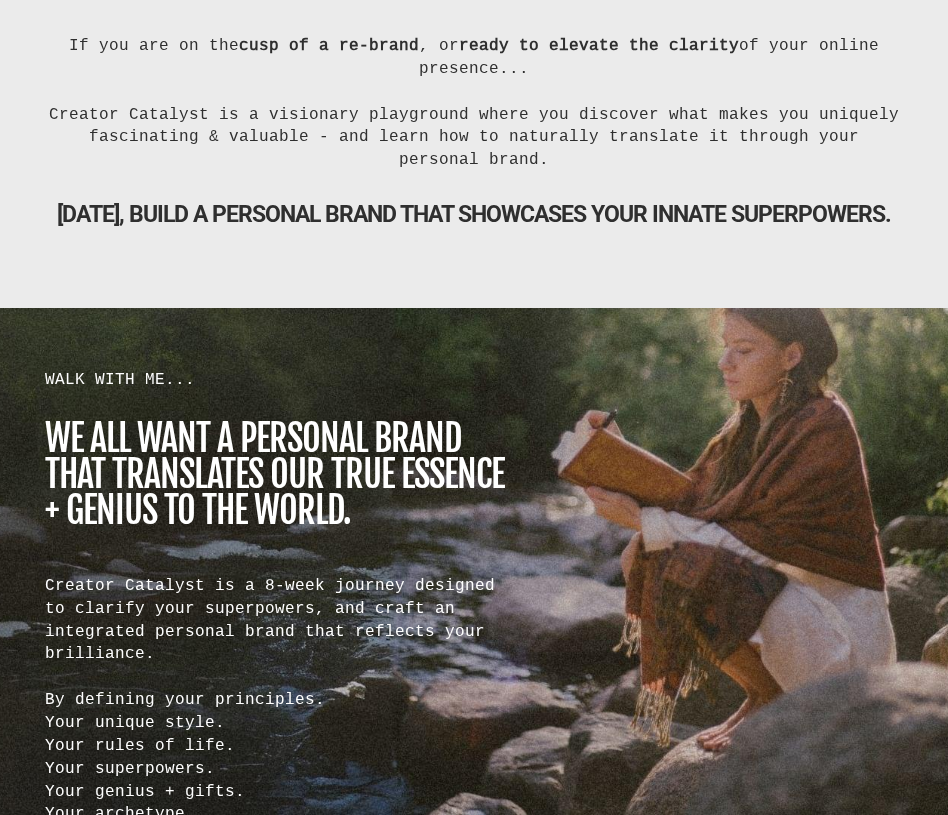 click on "[DATE], BUILD A PERSONAL BRAND THAT SHOWCASES YOUR INNATE SUPERPOWERS." at bounding box center (474, 214) 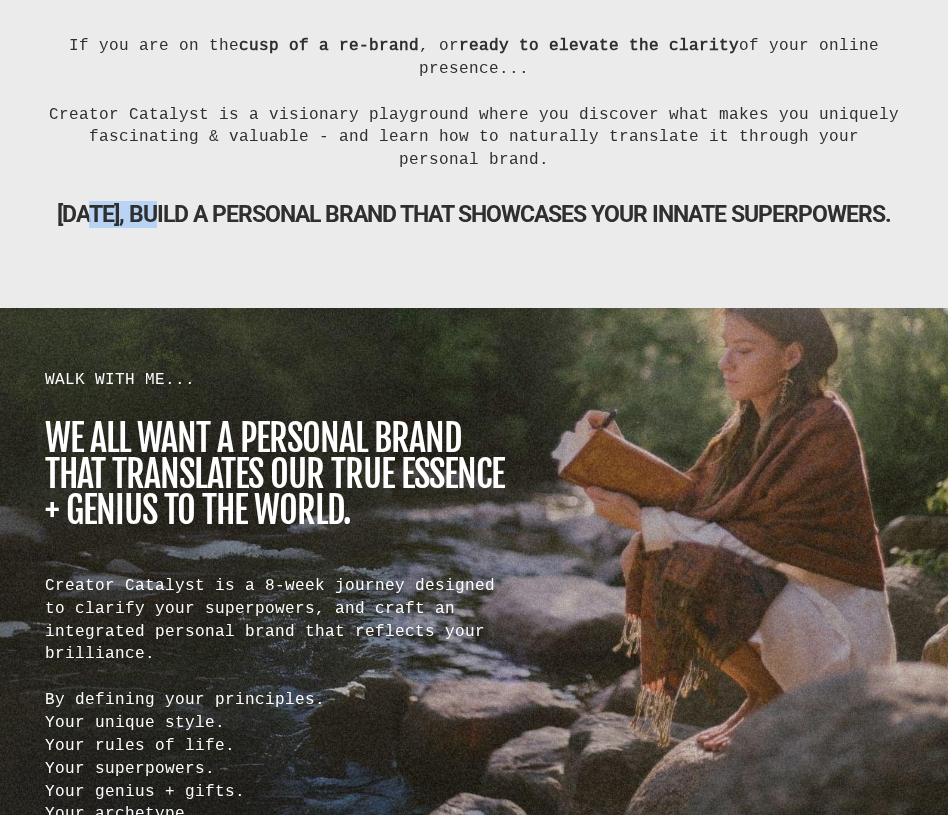 drag, startPoint x: 225, startPoint y: 244, endPoint x: 142, endPoint y: 244, distance: 83 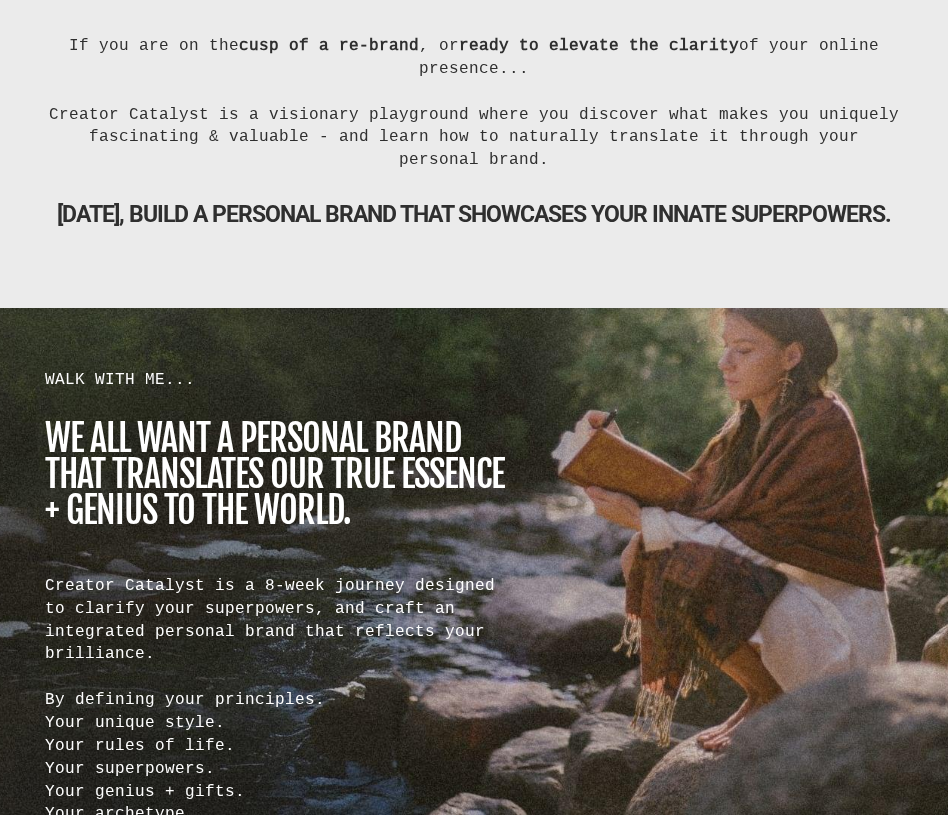 drag, startPoint x: 192, startPoint y: 267, endPoint x: 201, endPoint y: 281, distance: 16.643316 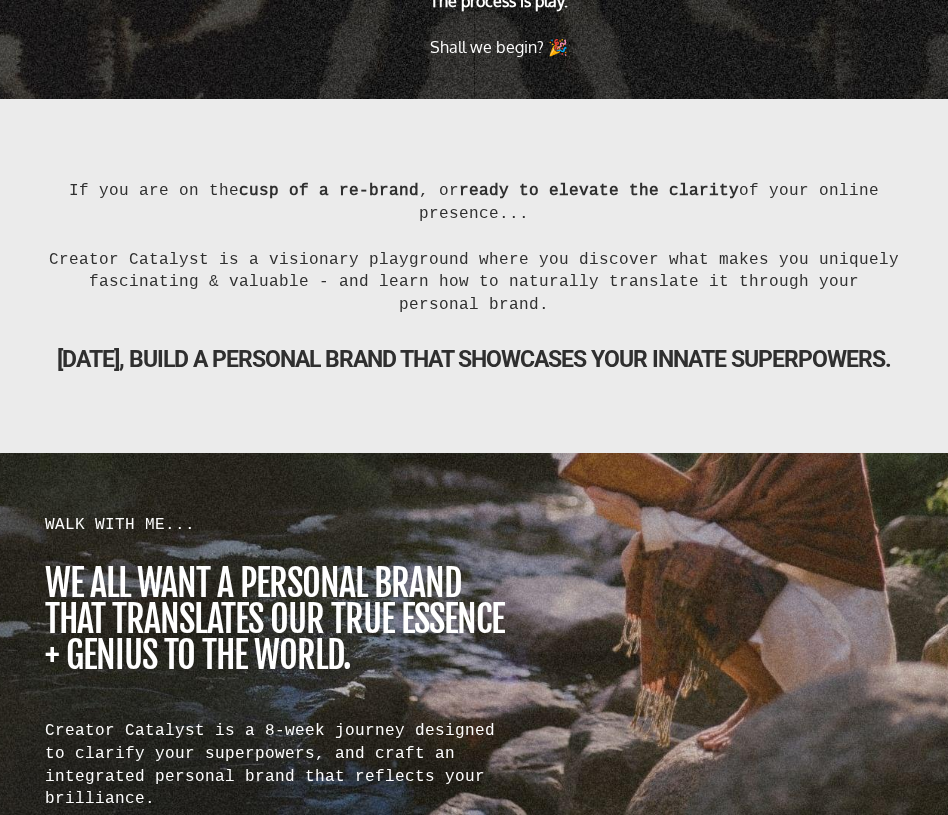 scroll, scrollTop: 1264, scrollLeft: 0, axis: vertical 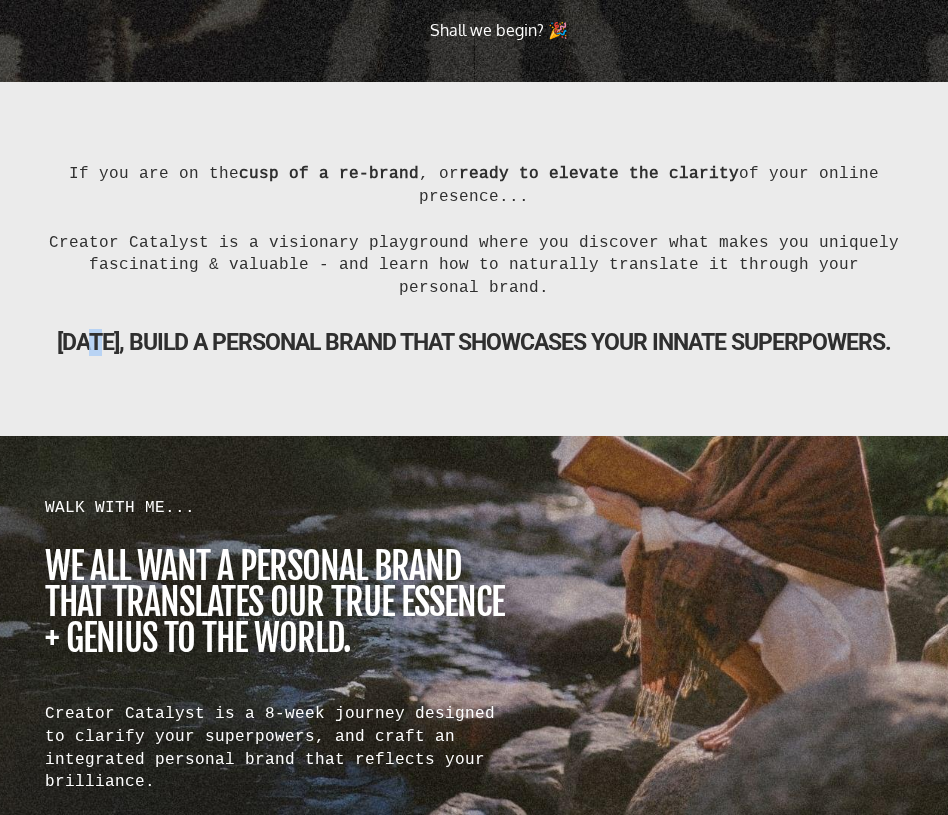 click on "[DATE], BUILD A PERSONAL BRAND THAT SHOWCASES YOUR INNATE SUPERPOWERS." at bounding box center (474, 342) 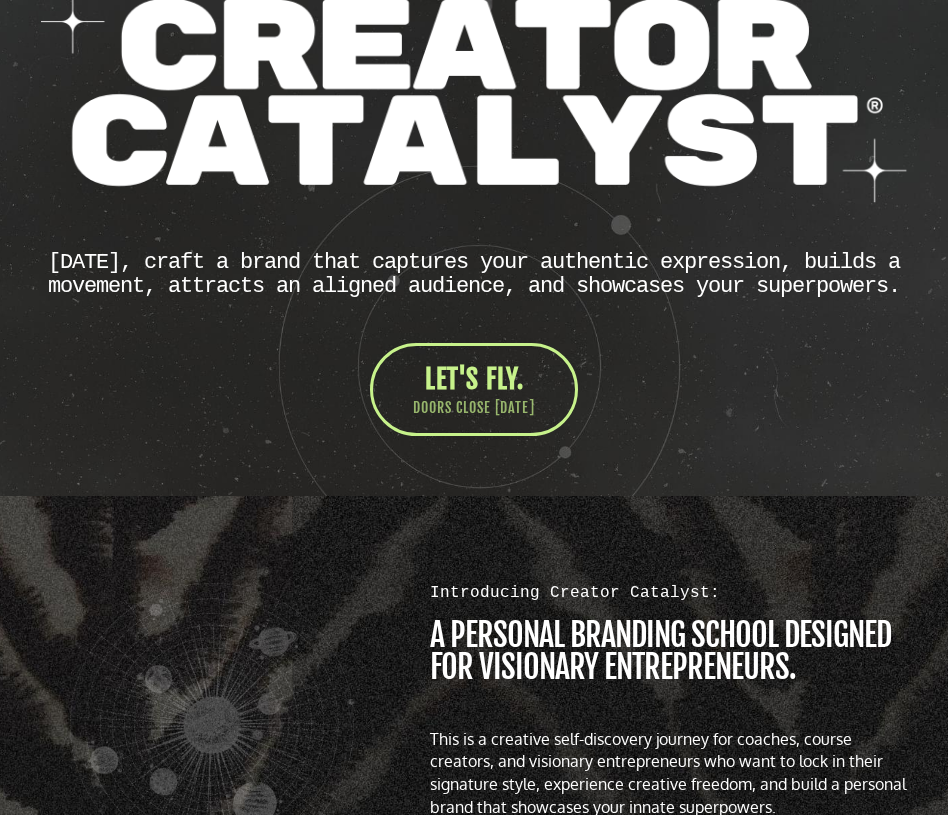 scroll, scrollTop: 160, scrollLeft: 0, axis: vertical 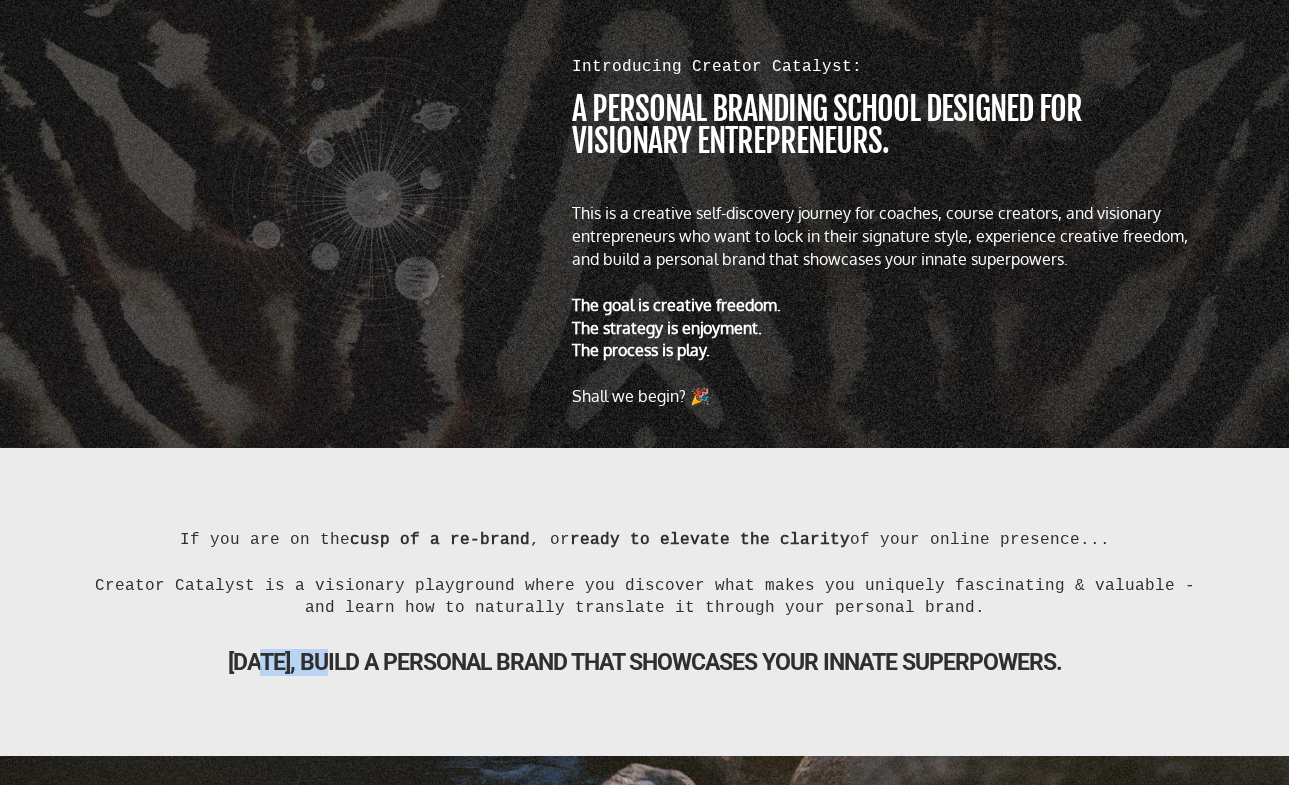 drag, startPoint x: 230, startPoint y: 674, endPoint x: 314, endPoint y: 678, distance: 84.095184 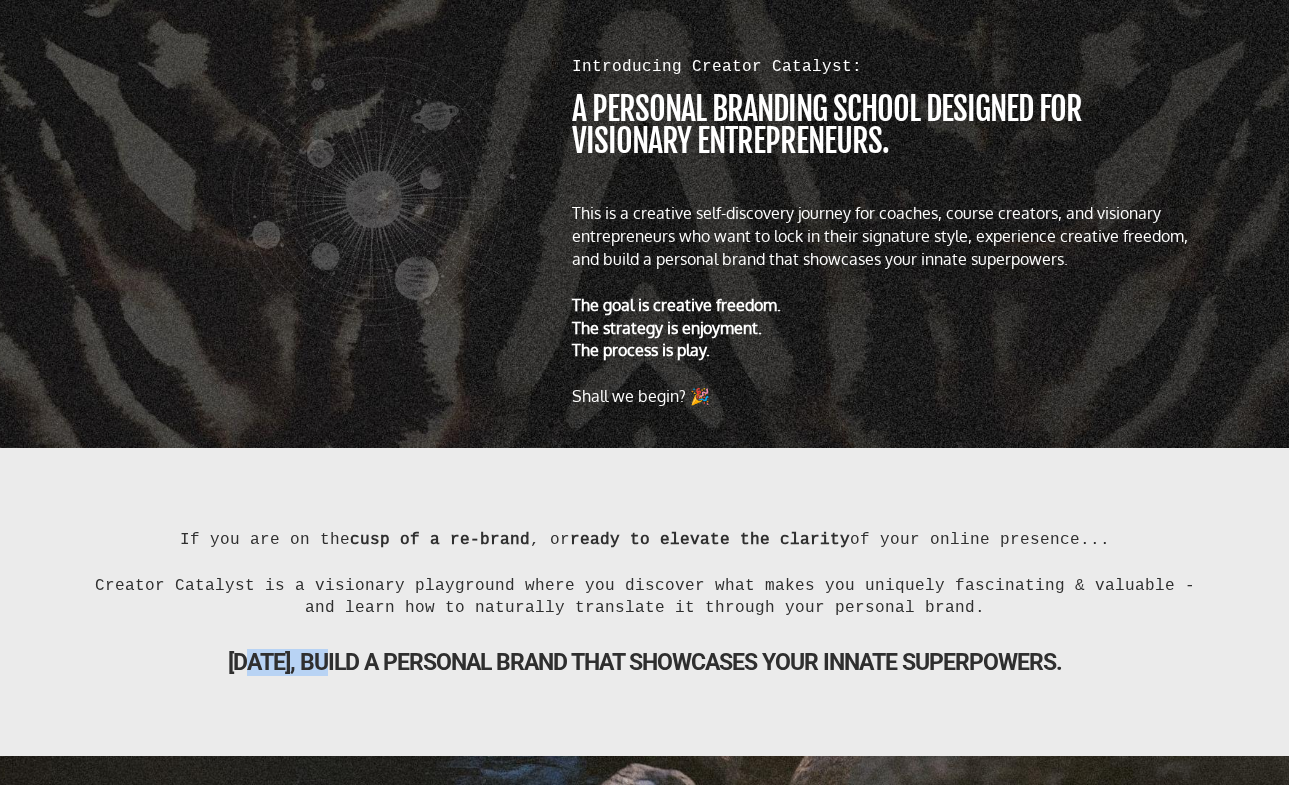 drag, startPoint x: 315, startPoint y: 669, endPoint x: 216, endPoint y: 676, distance: 99.24717 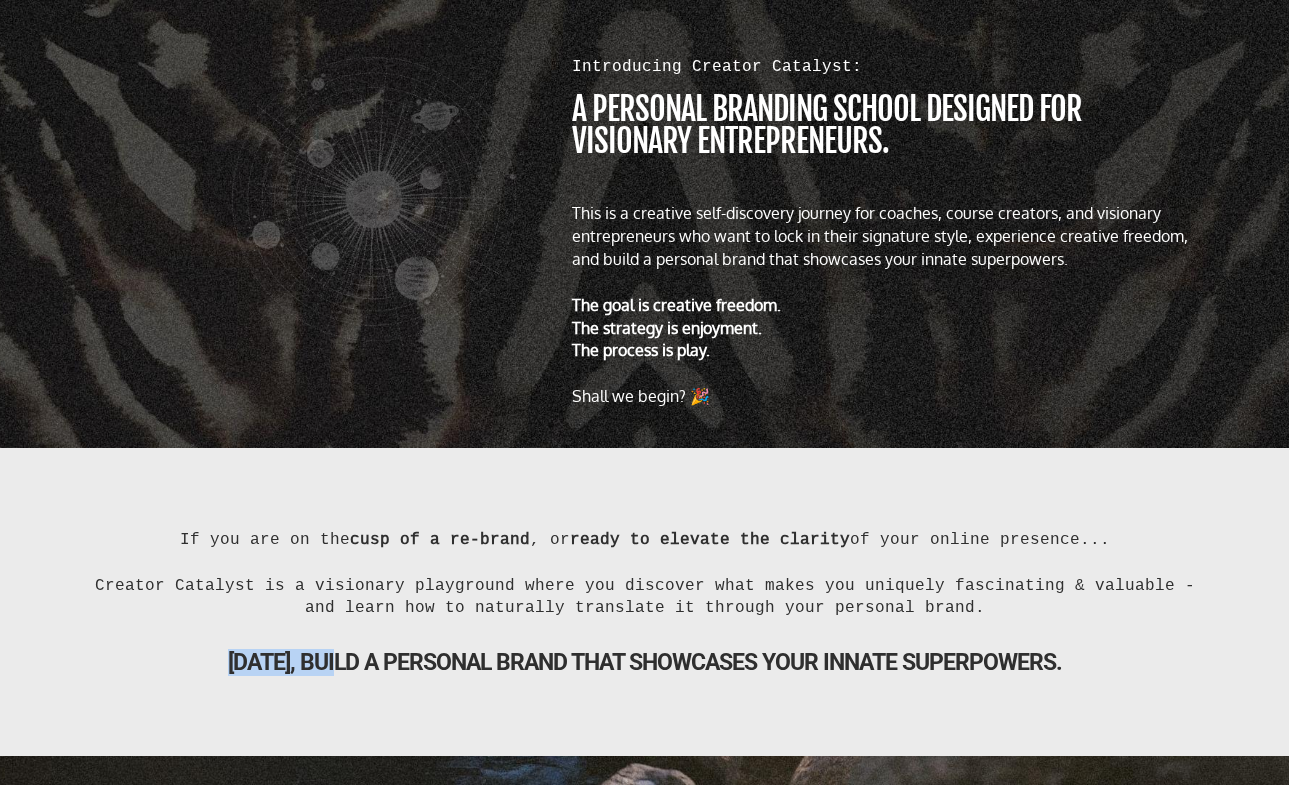 drag, startPoint x: 198, startPoint y: 671, endPoint x: 321, endPoint y: 675, distance: 123.065025 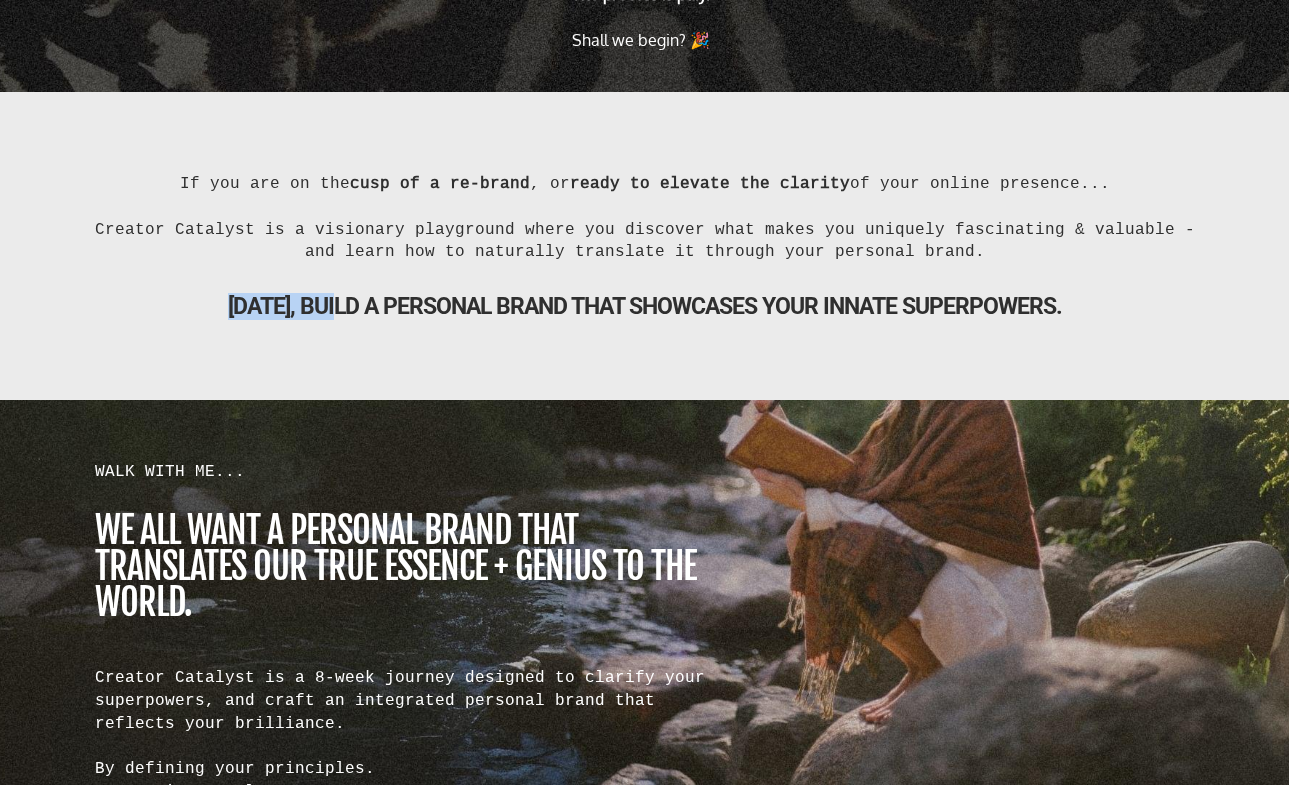 scroll, scrollTop: 1408, scrollLeft: 0, axis: vertical 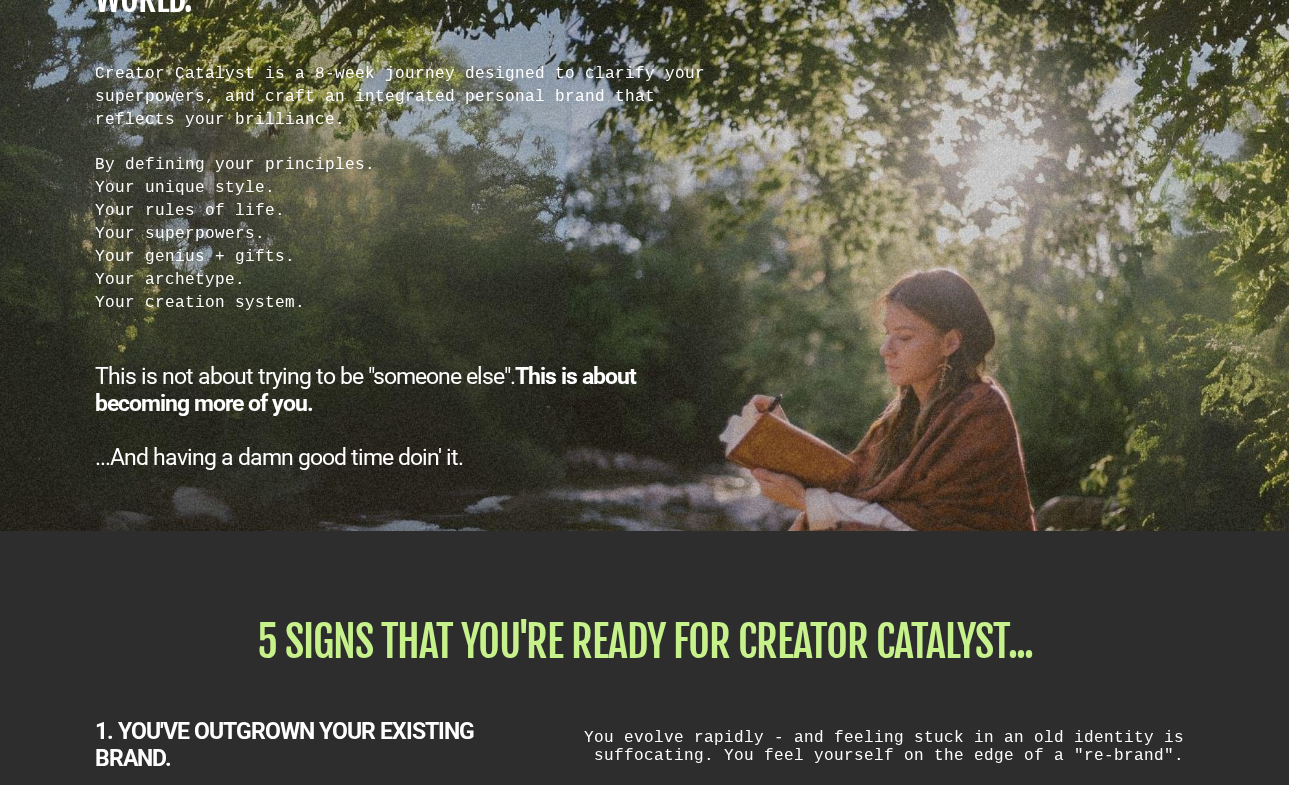 click on "By defining your principles." at bounding box center (405, 164) 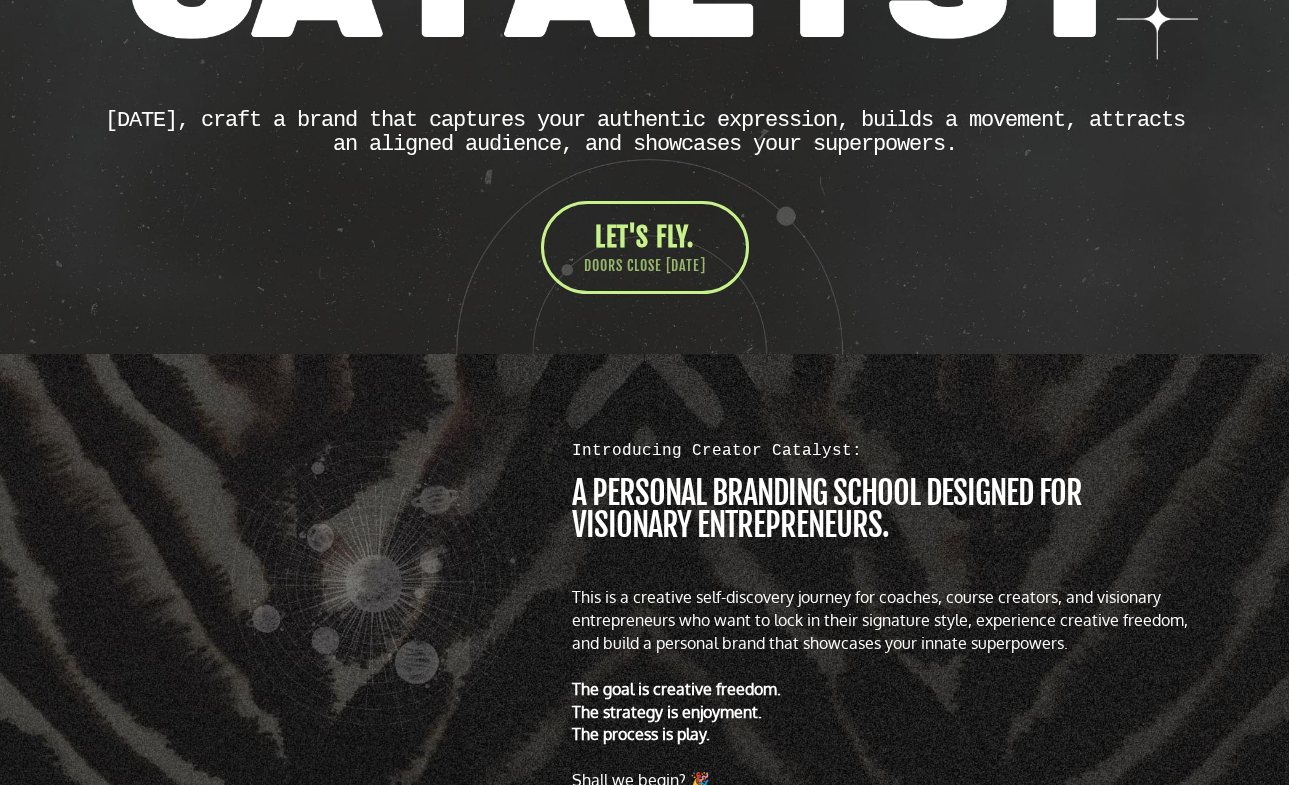 scroll, scrollTop: 816, scrollLeft: 0, axis: vertical 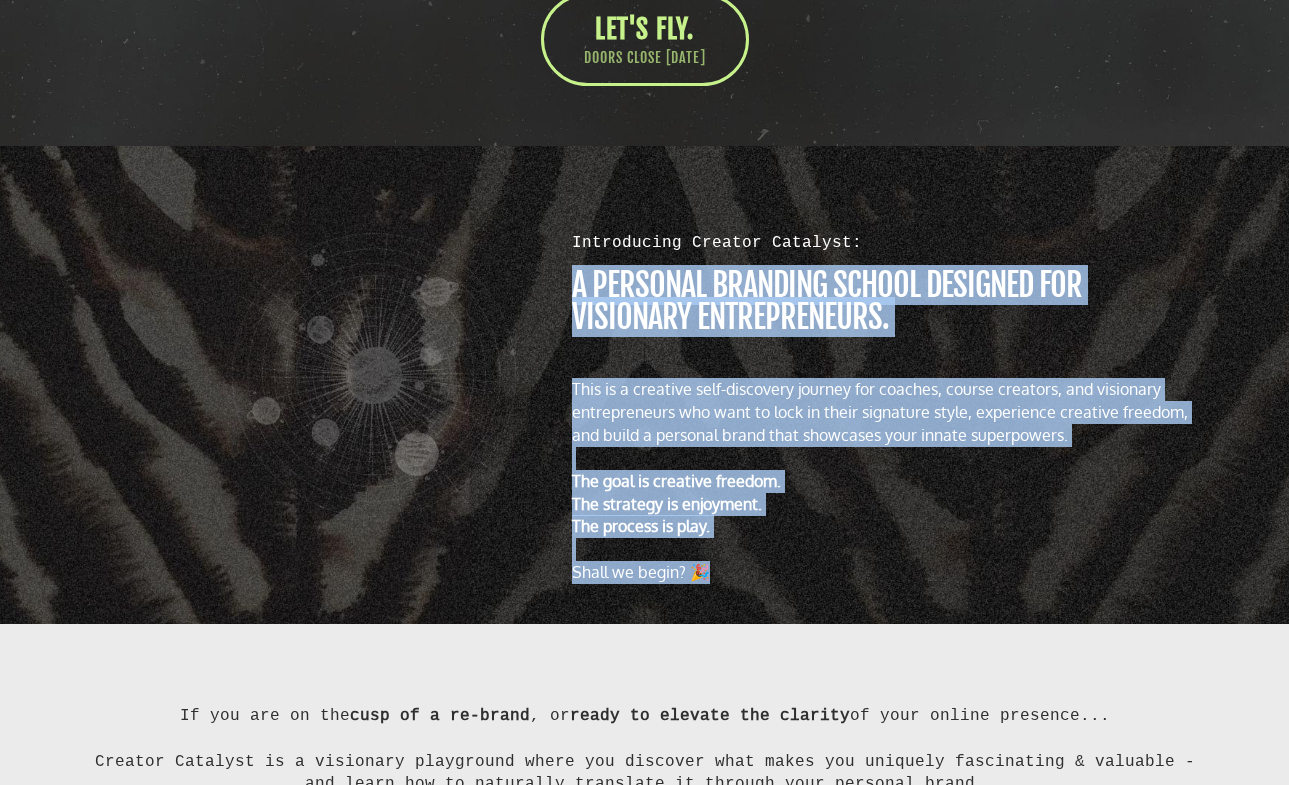 drag, startPoint x: 742, startPoint y: 579, endPoint x: 578, endPoint y: 267, distance: 352.47696 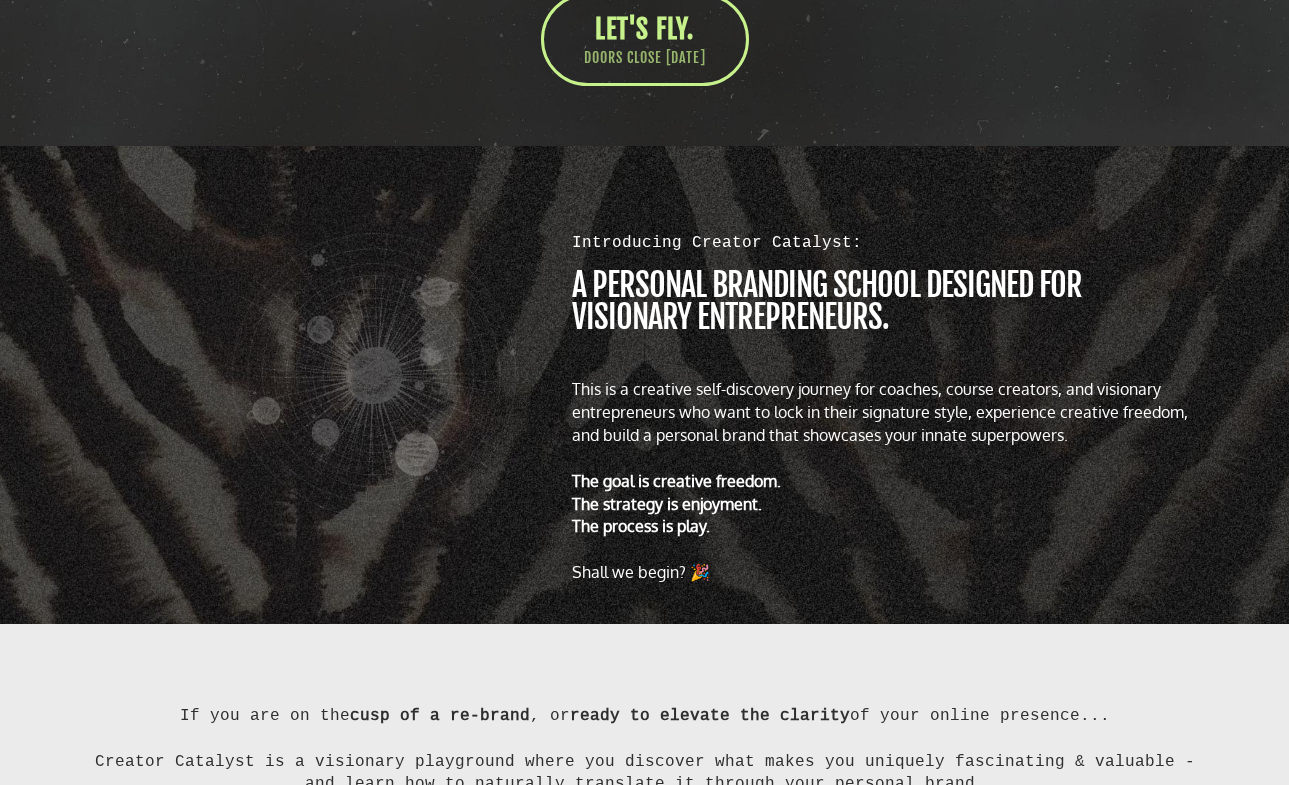 click on "Introducing Creator Catalyst:
a personal branding school designed for visionary entrepreneurs.
This is a creative self-discovery journey for coaches, course creators, and visionary entrepreneurs who want to lock in their signature style, experience creative freedom, and build a personal brand that showcases your innate superpowers.
The goal is creative freedom.
The strategy is enjoyment.
The process is play.
Shall we begin? 🎉" at bounding box center [888, 407] 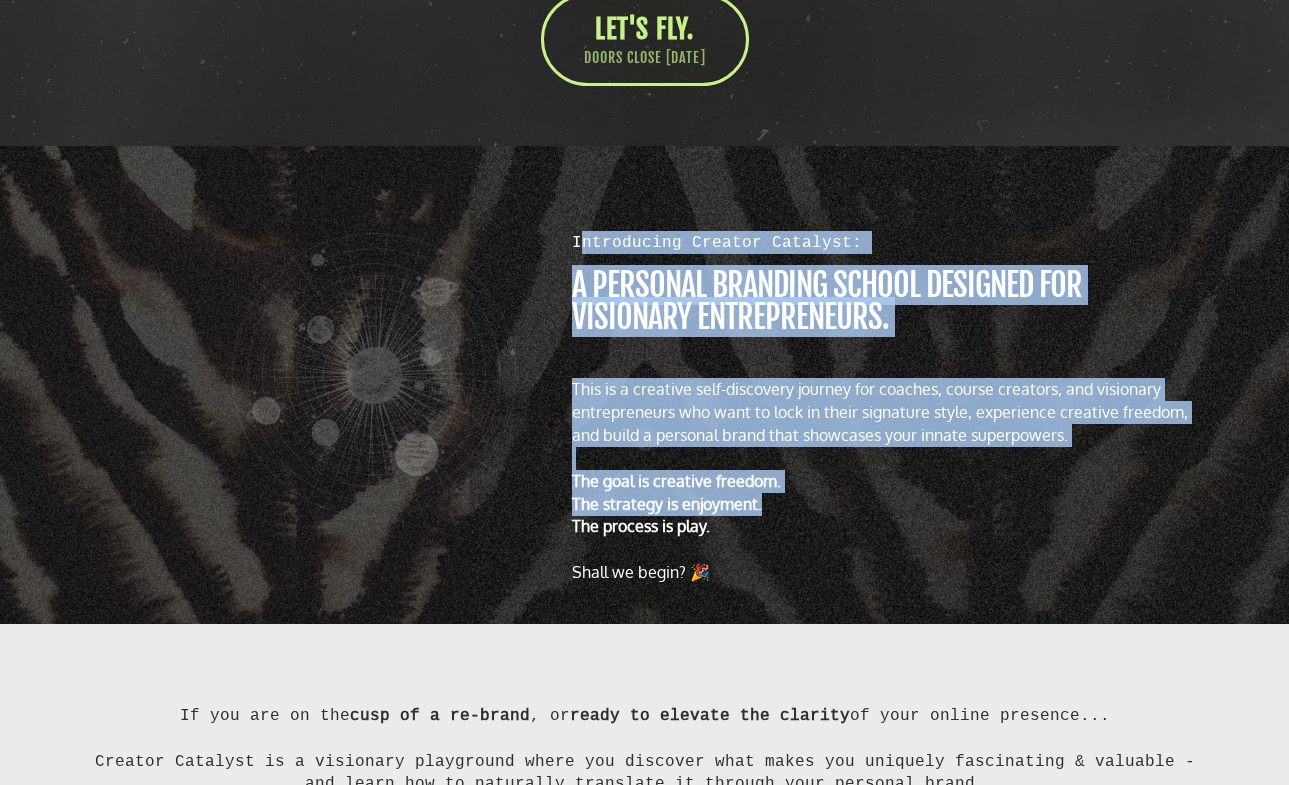 drag, startPoint x: 580, startPoint y: 254, endPoint x: 837, endPoint y: 509, distance: 362.04144 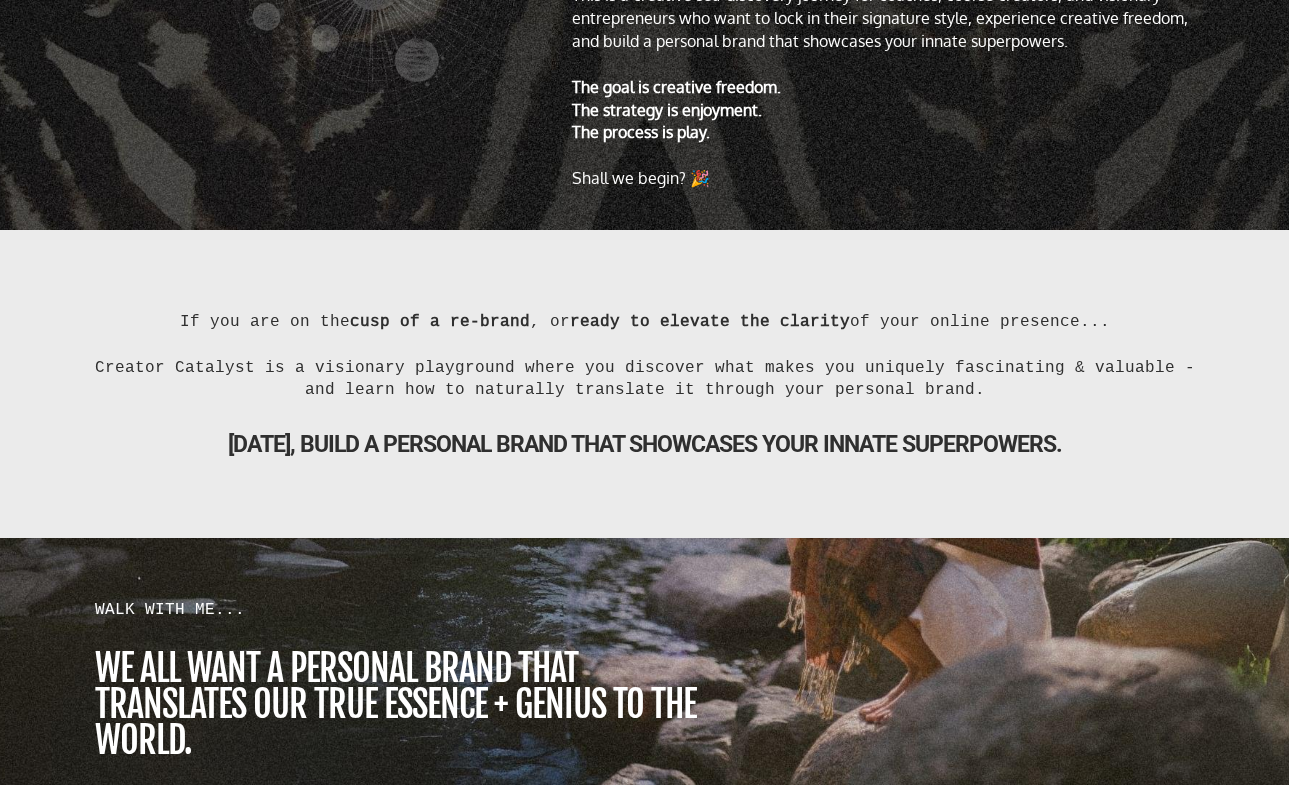 scroll, scrollTop: 1248, scrollLeft: 0, axis: vertical 